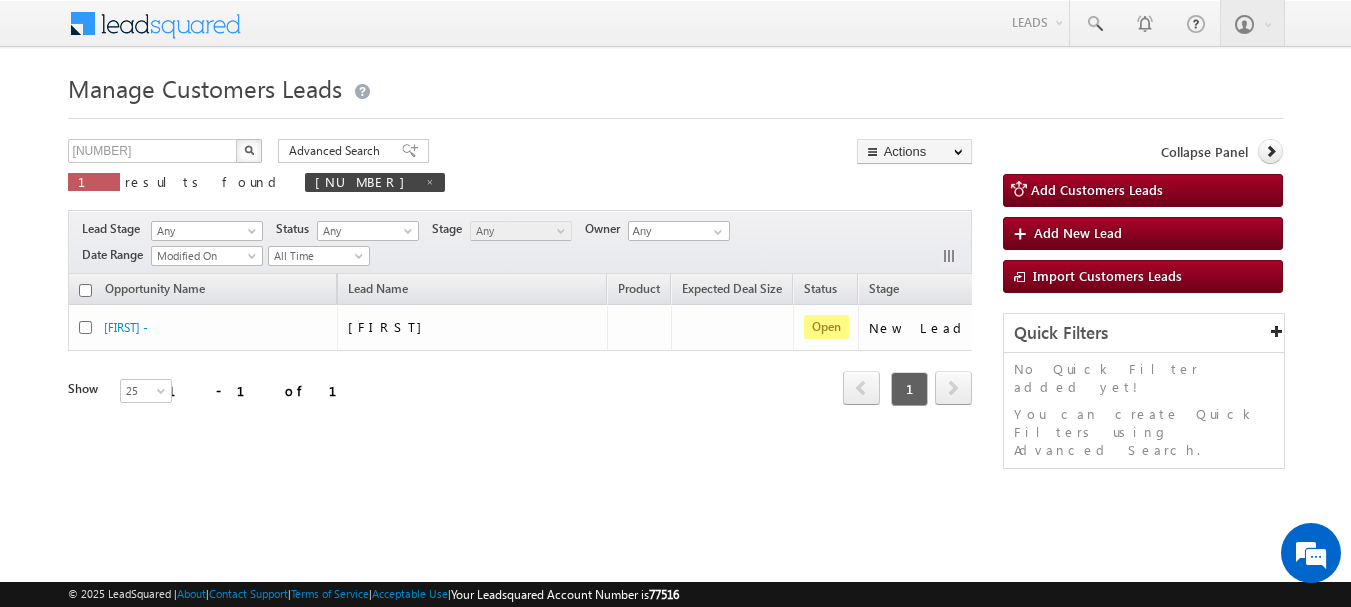 scroll, scrollTop: 0, scrollLeft: 0, axis: both 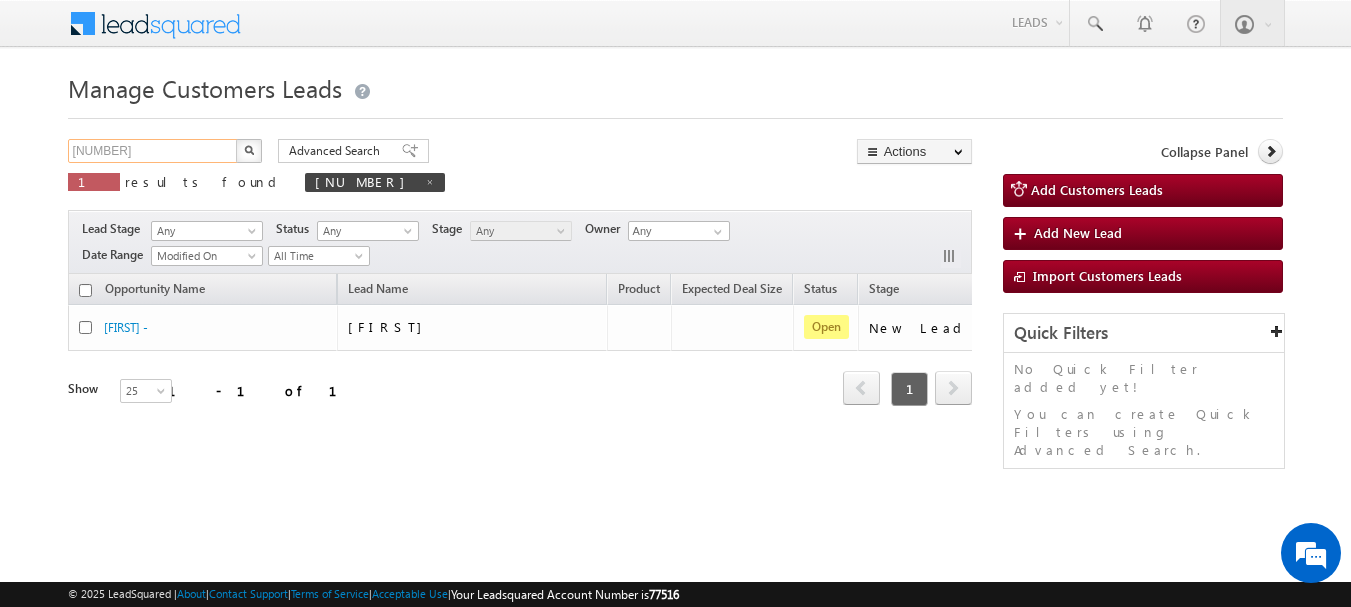 click on "[NUMBER]" at bounding box center (153, 151) 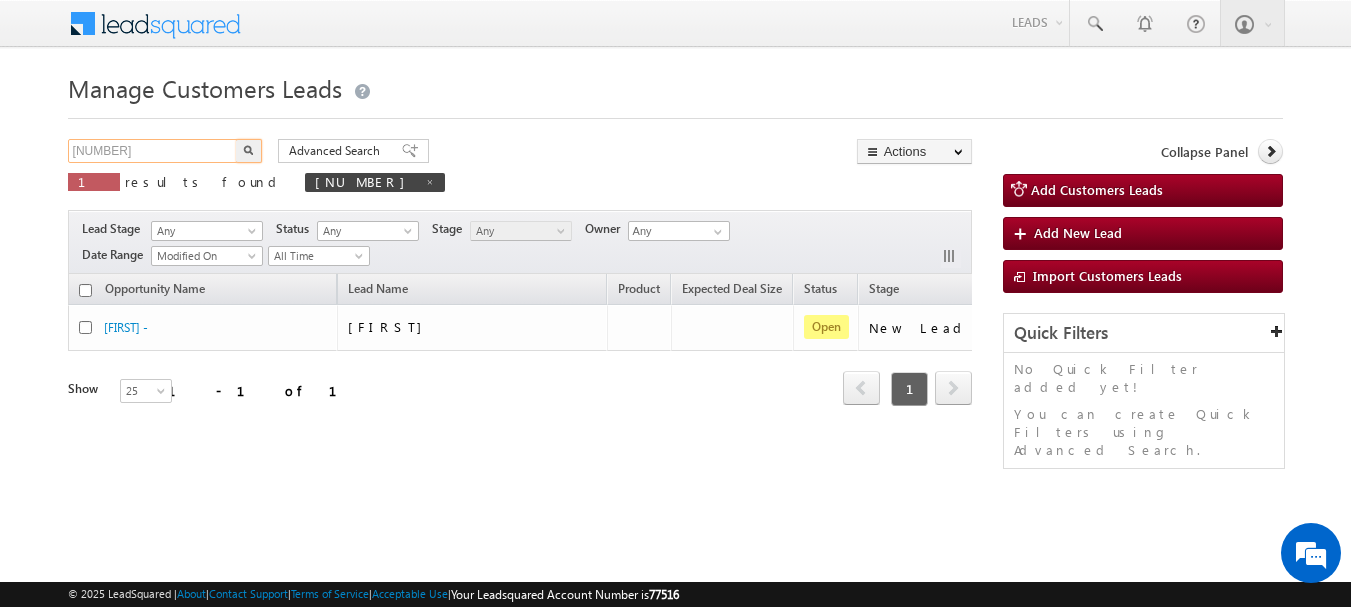click on "[NUMBER]" at bounding box center (153, 151) 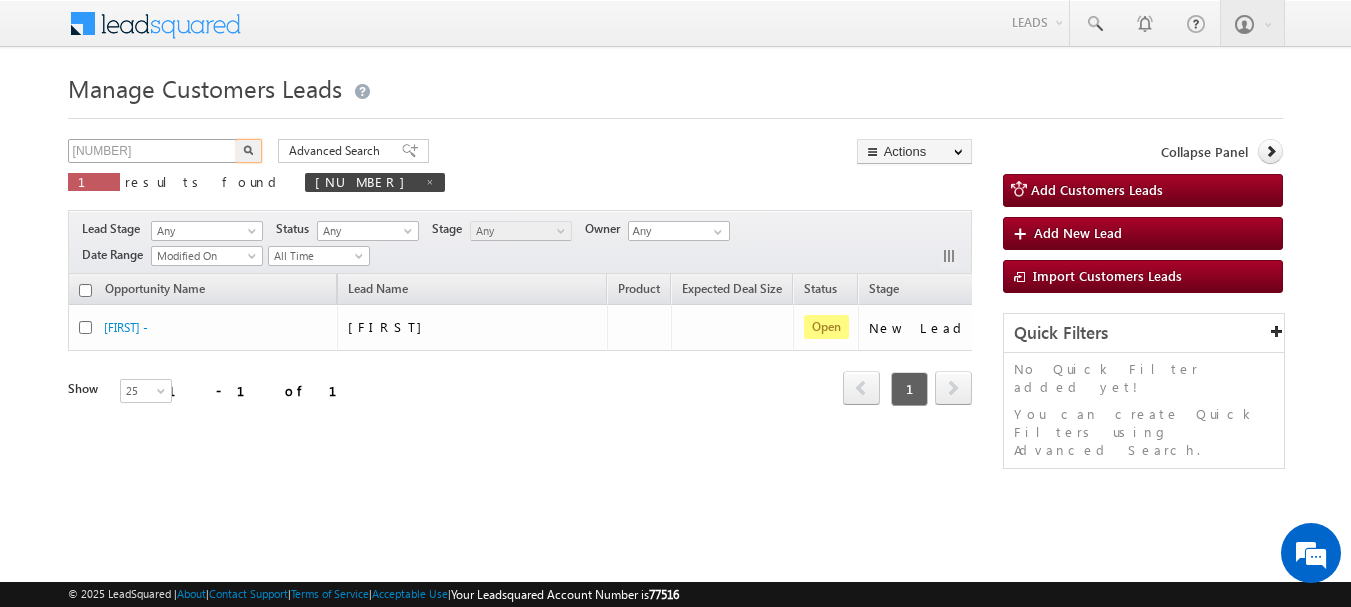 click at bounding box center (249, 151) 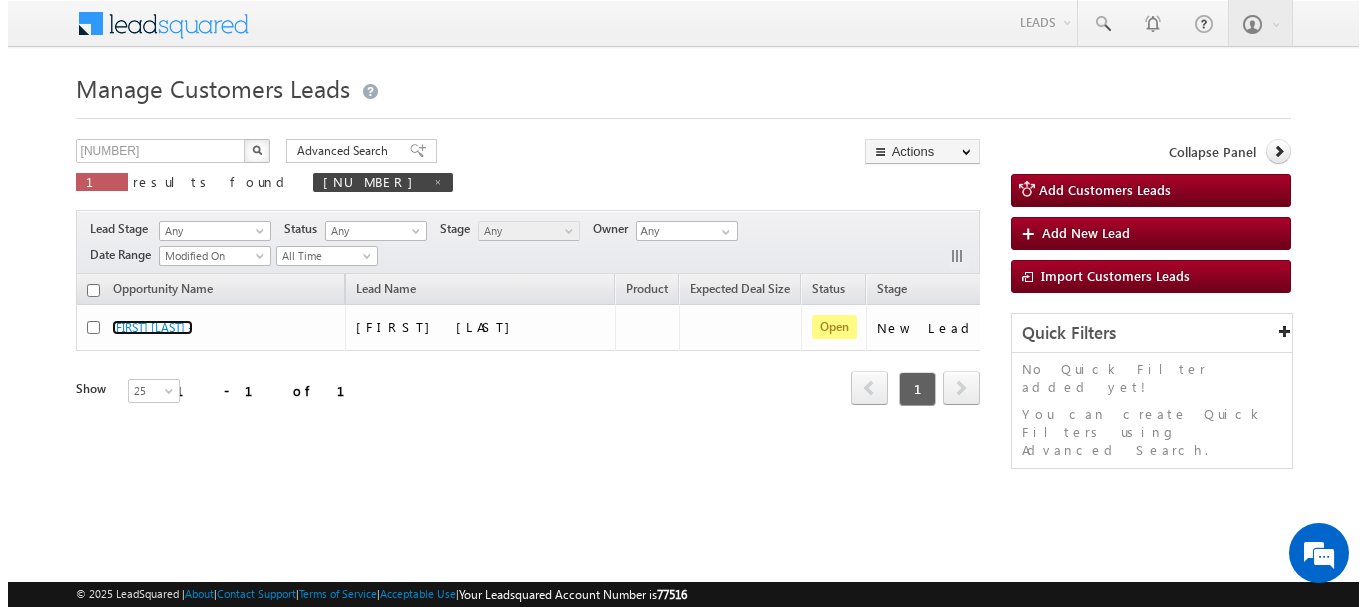 scroll, scrollTop: 0, scrollLeft: 141, axis: horizontal 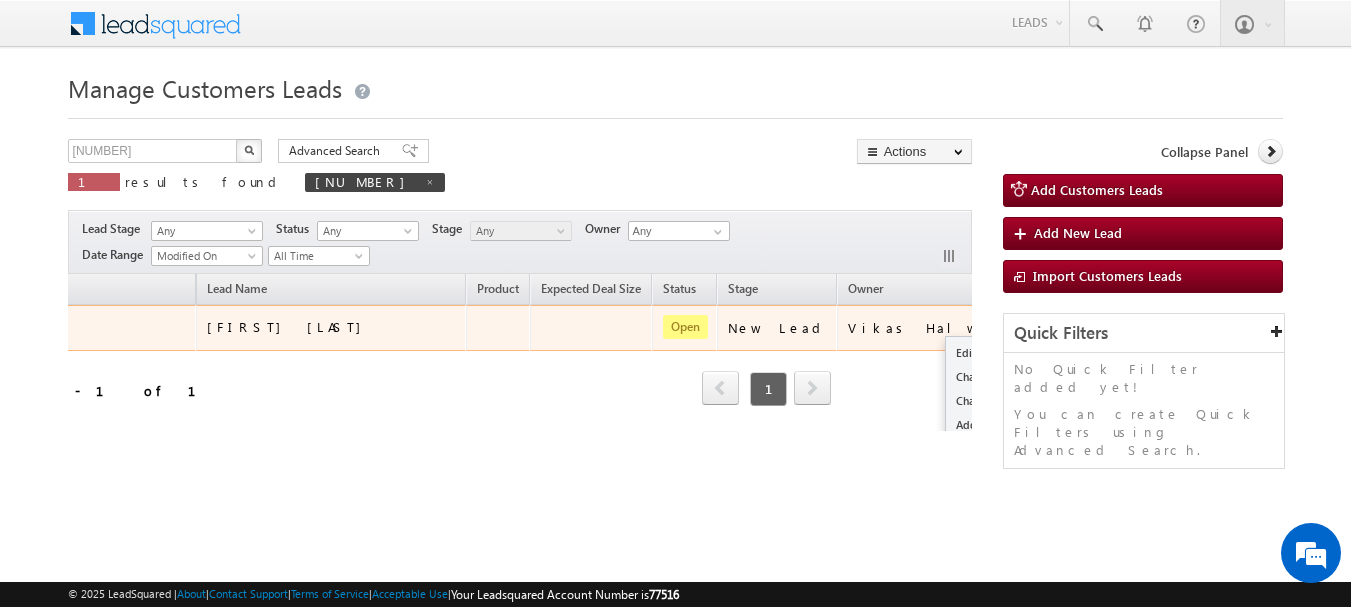 click at bounding box center [1036, 327] 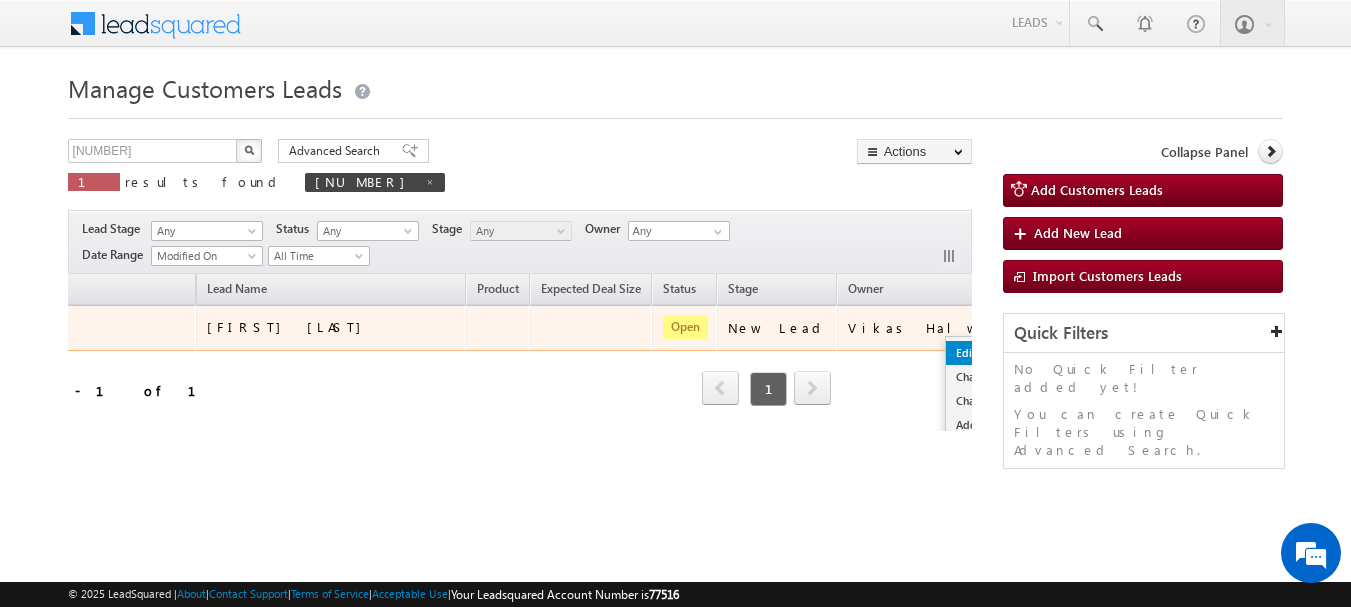 click on "Edit" at bounding box center (996, 353) 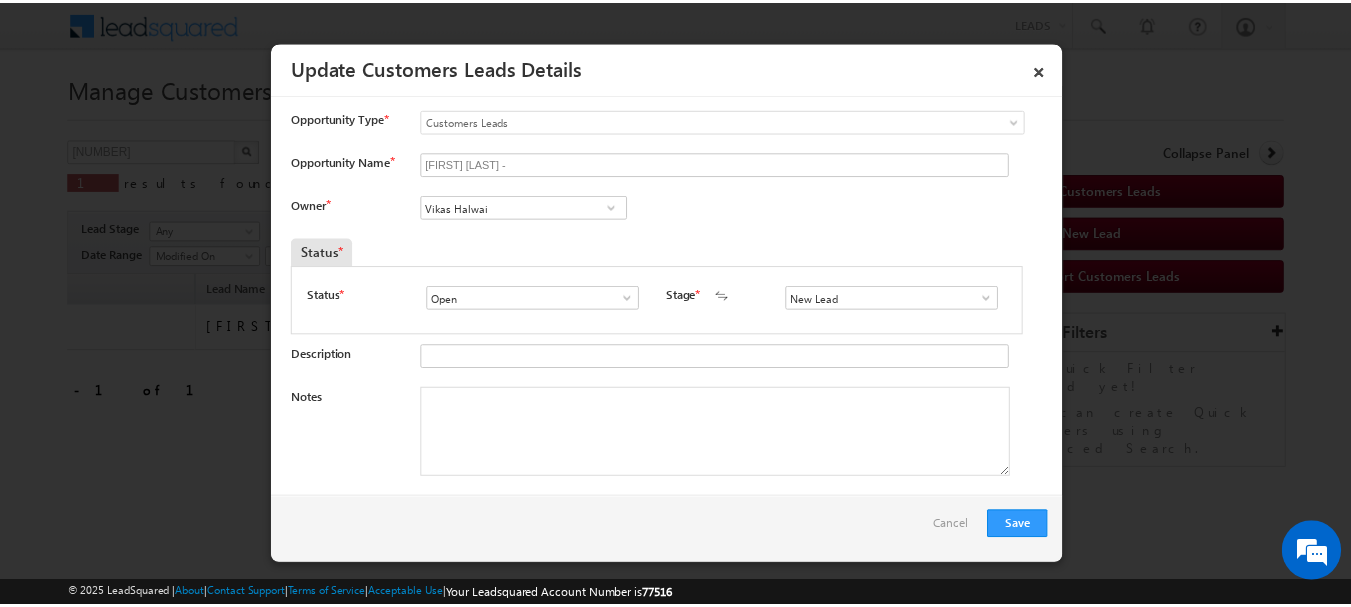 scroll, scrollTop: 0, scrollLeft: 131, axis: horizontal 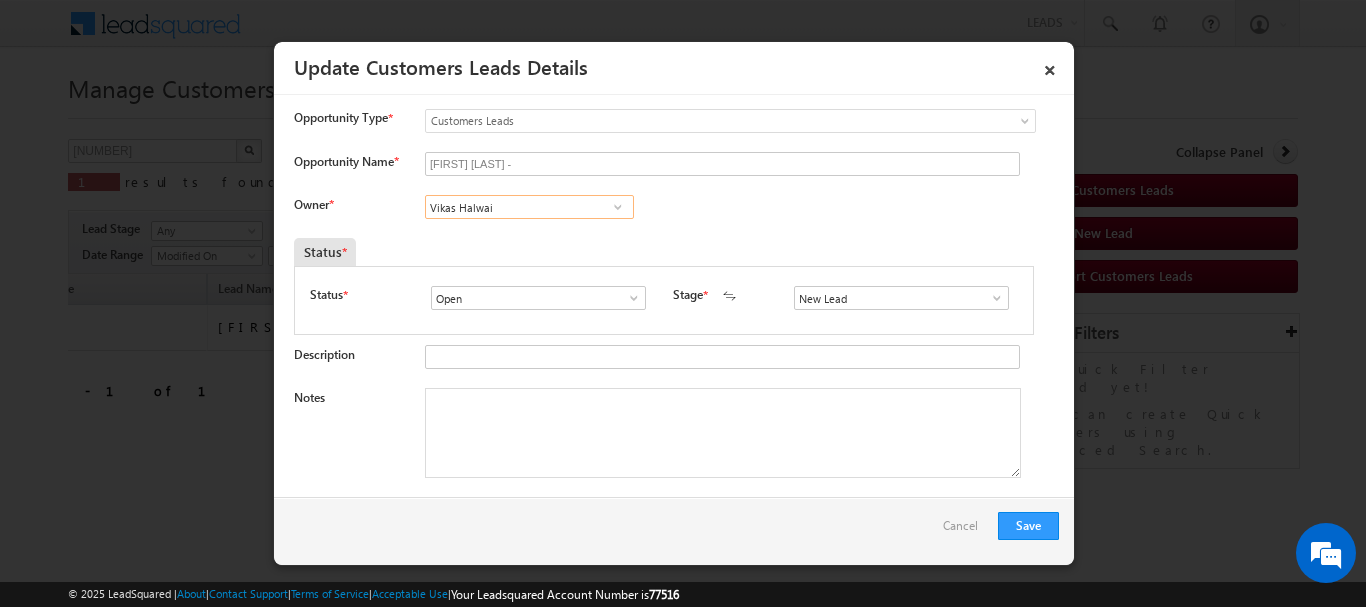 click on "Vikas Halwai" at bounding box center (529, 207) 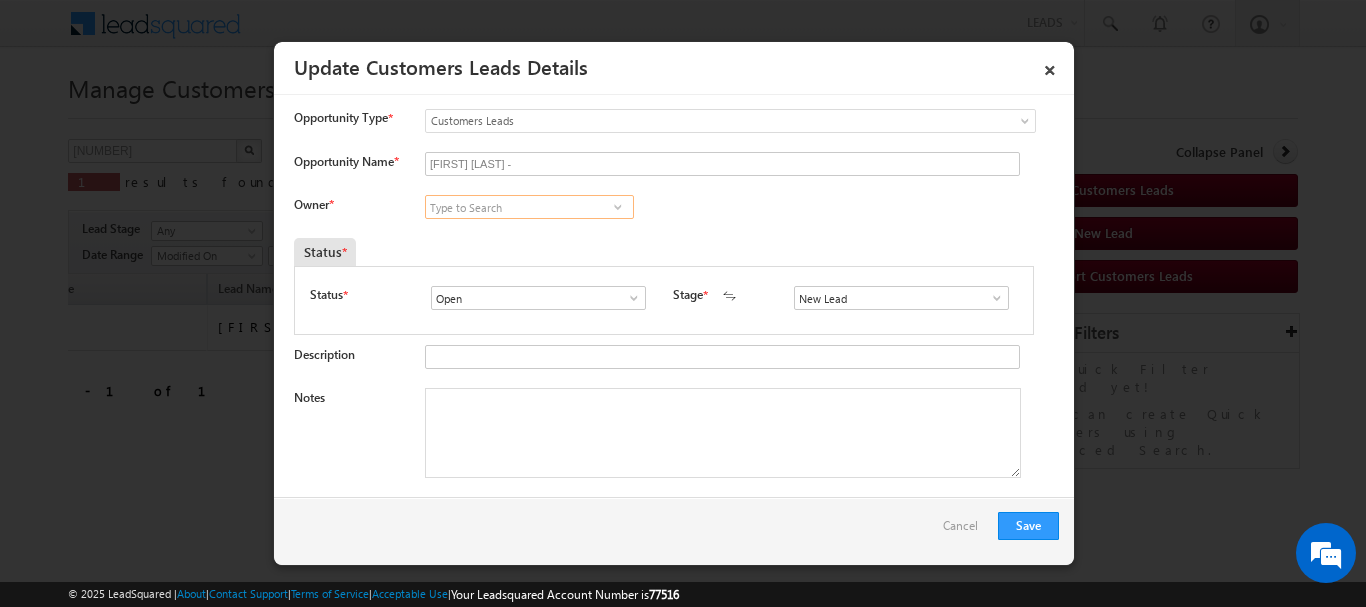 paste on "[FIRST] [LAST]" 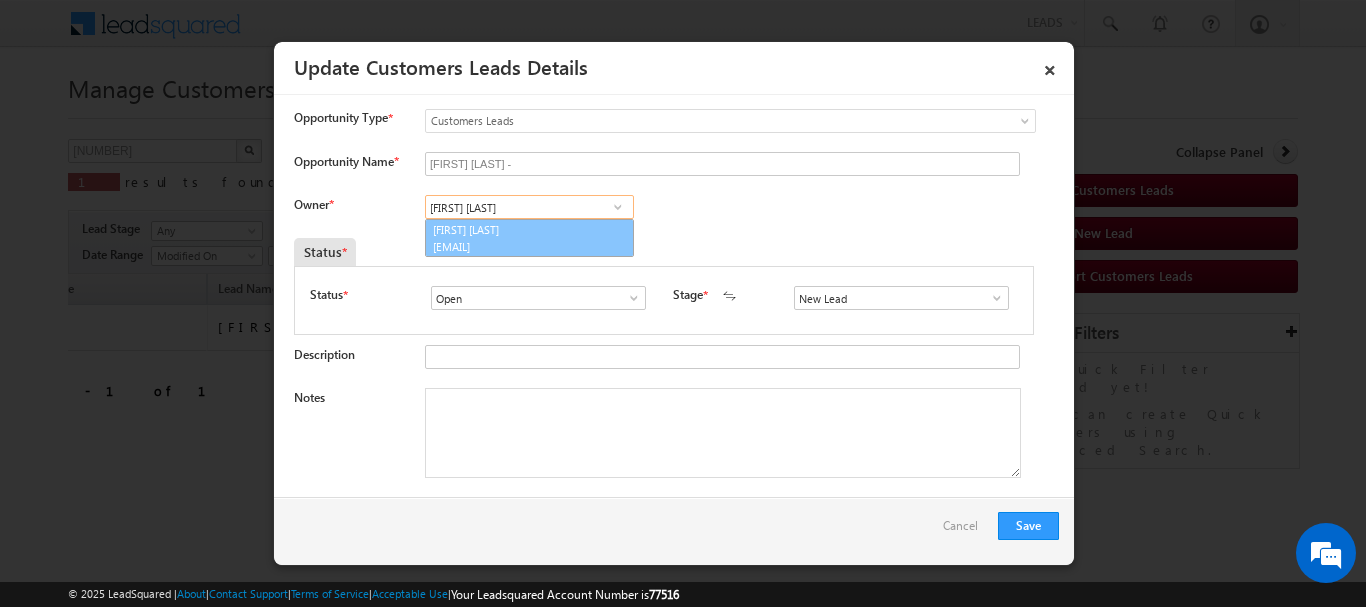 click on "[EMAIL]" at bounding box center [523, 246] 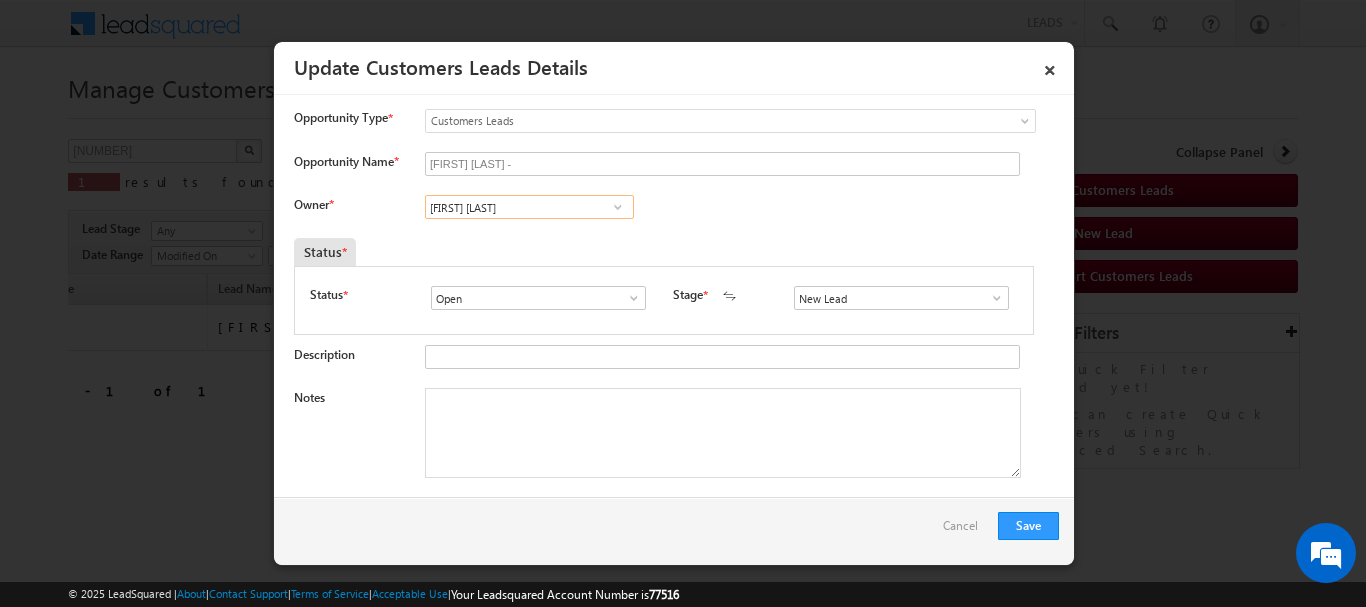 type on "[FIRST] [LAST]" 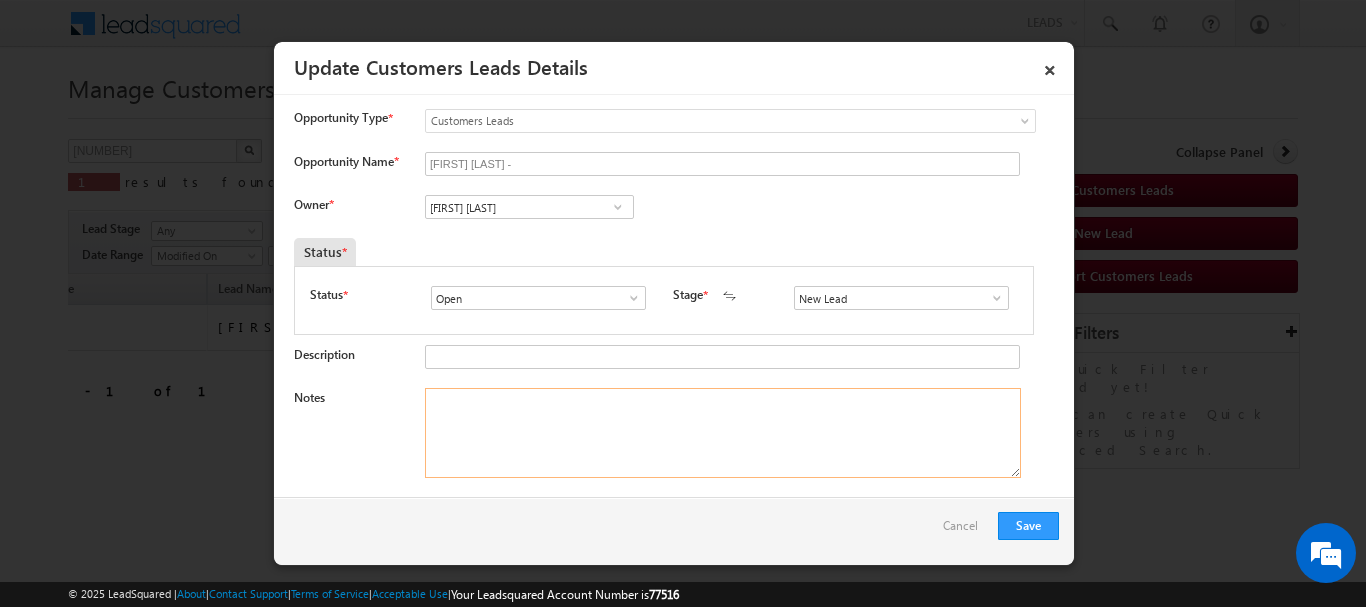 drag, startPoint x: 580, startPoint y: 410, endPoint x: 645, endPoint y: 422, distance: 66.09841 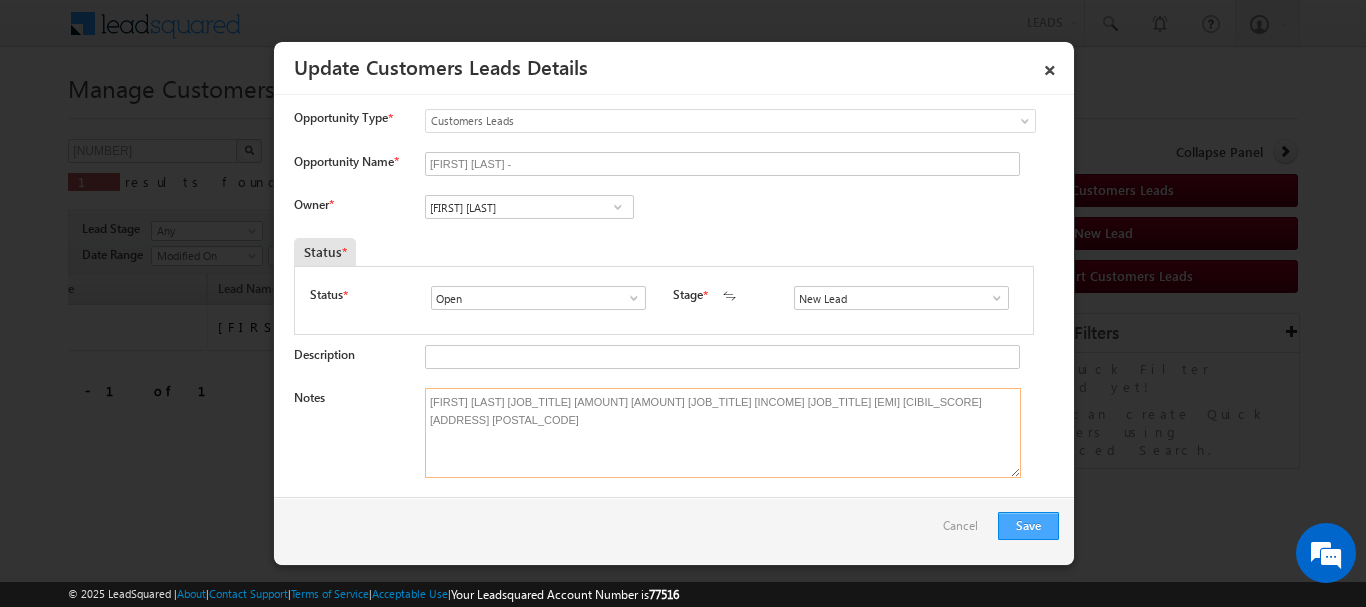 type on "[FIRST] [LAST] [JOB_TITLE] [AMOUNT] [AMOUNT] [JOB_TITLE] [INCOME] [JOB_TITLE] [EMI] [CIBIL_SCORE] [ADDRESS] [POSTAL_CODE]" 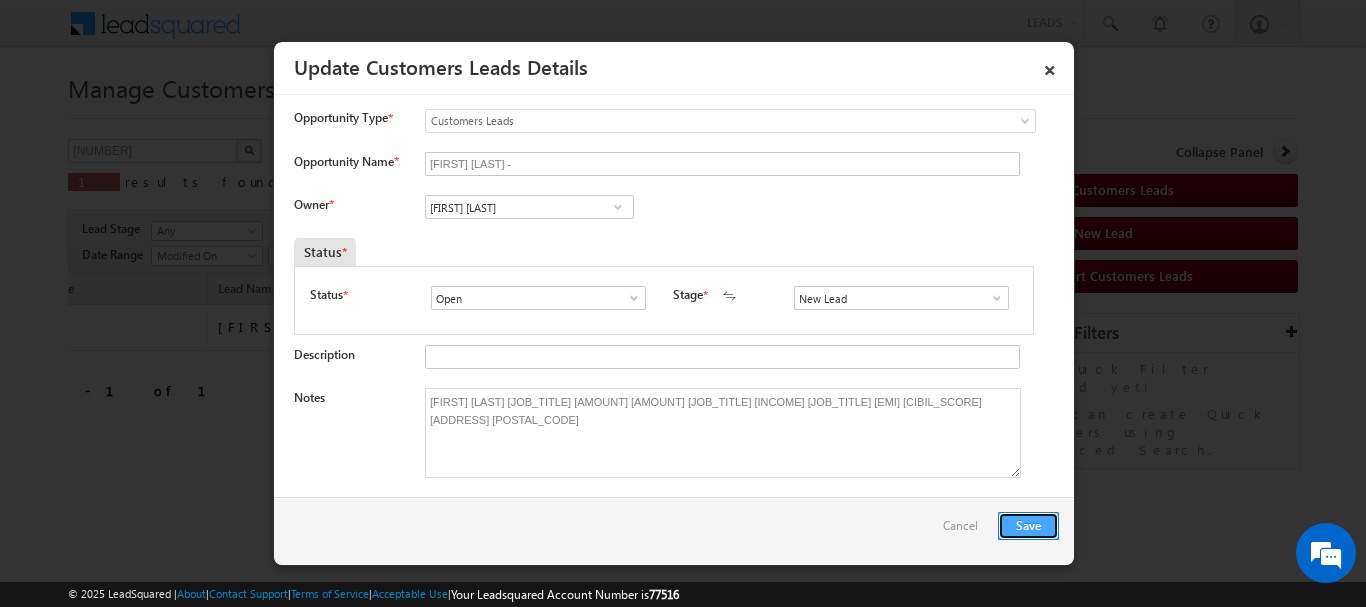 click on "Save" at bounding box center (1028, 526) 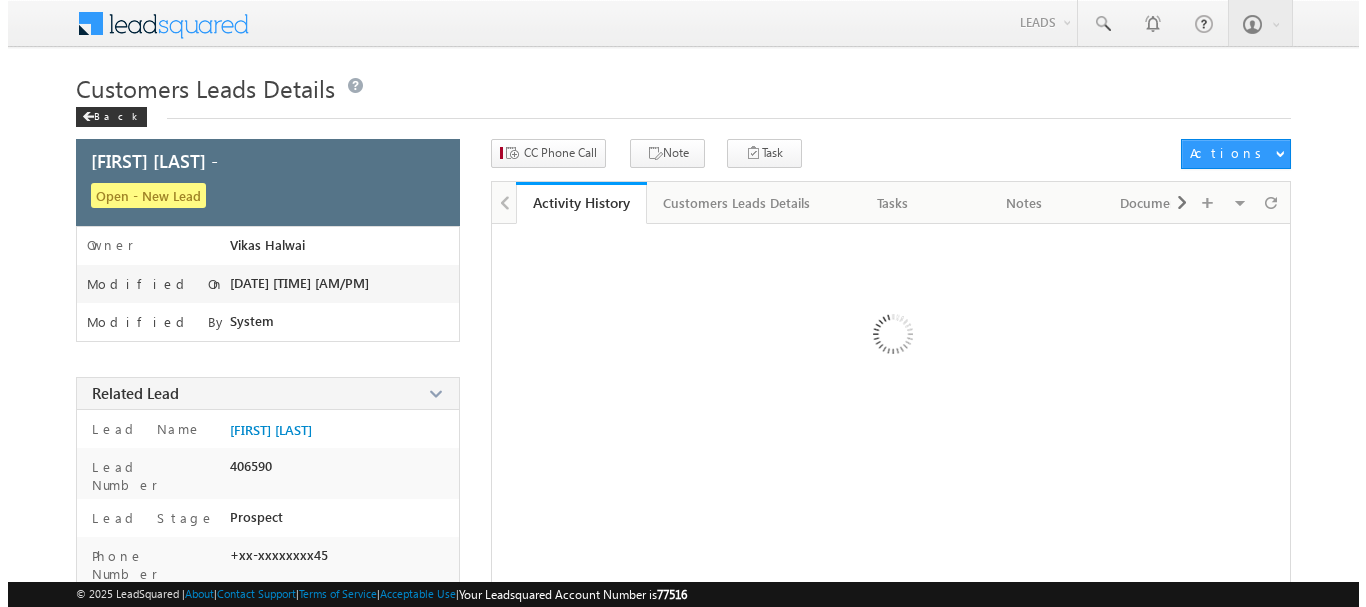scroll, scrollTop: 0, scrollLeft: 0, axis: both 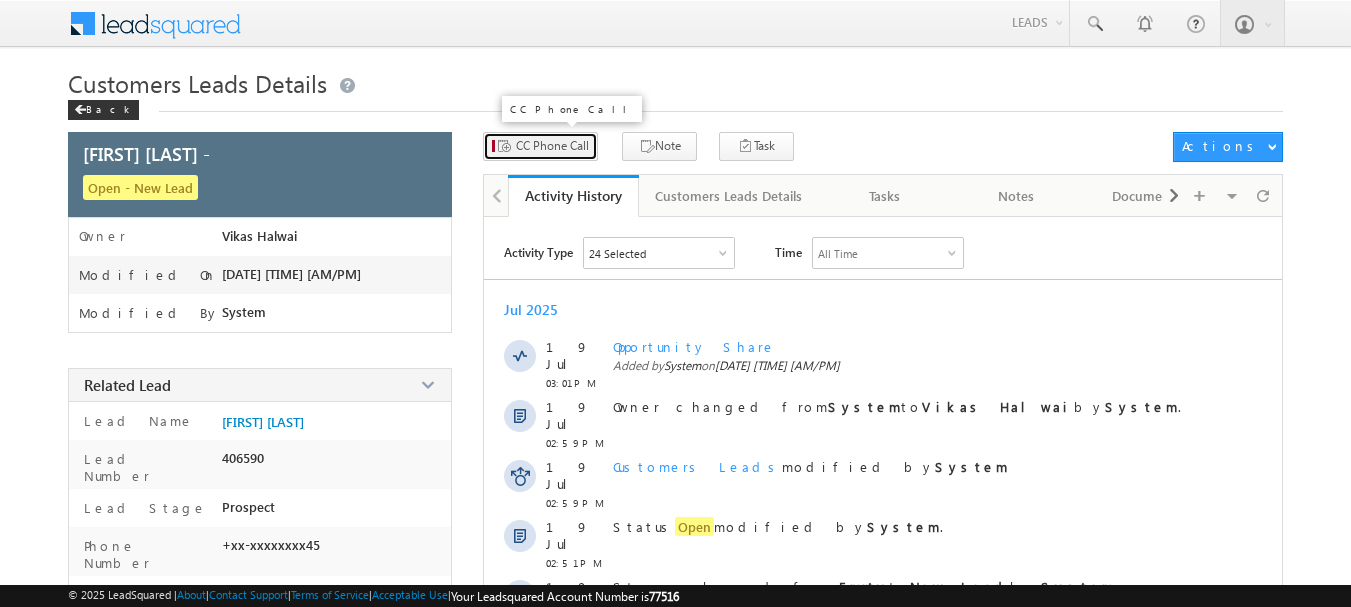 click on "CC Phone Call" at bounding box center [552, 146] 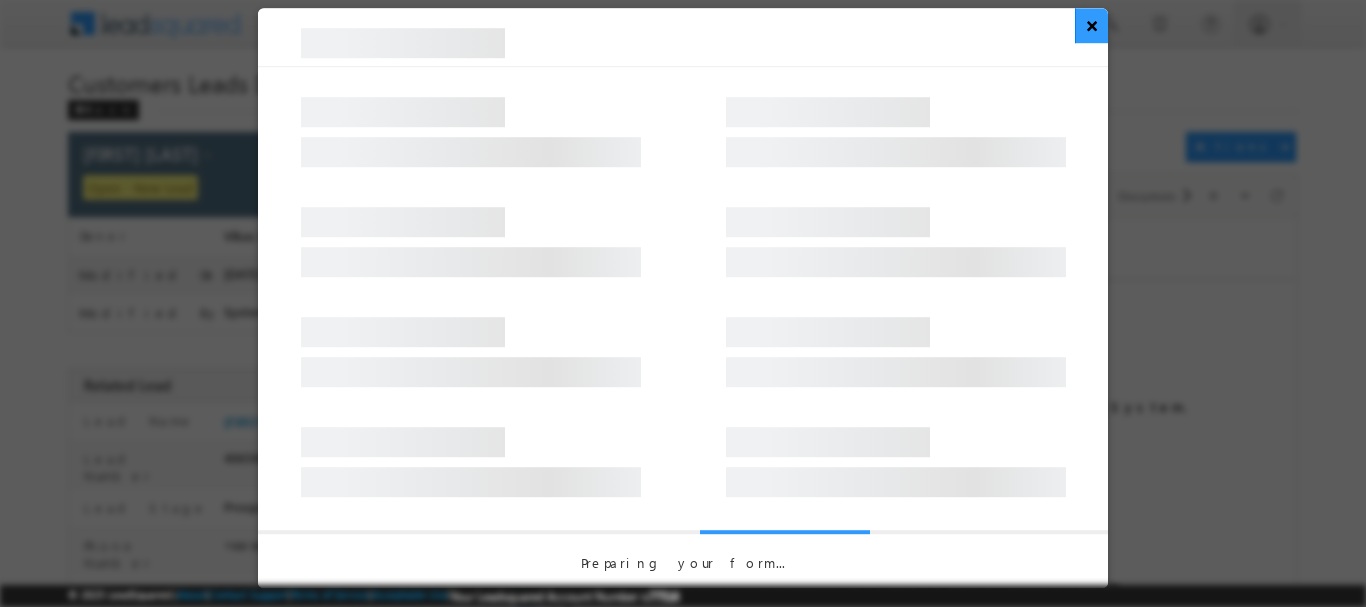 click on "×" at bounding box center (1091, 25) 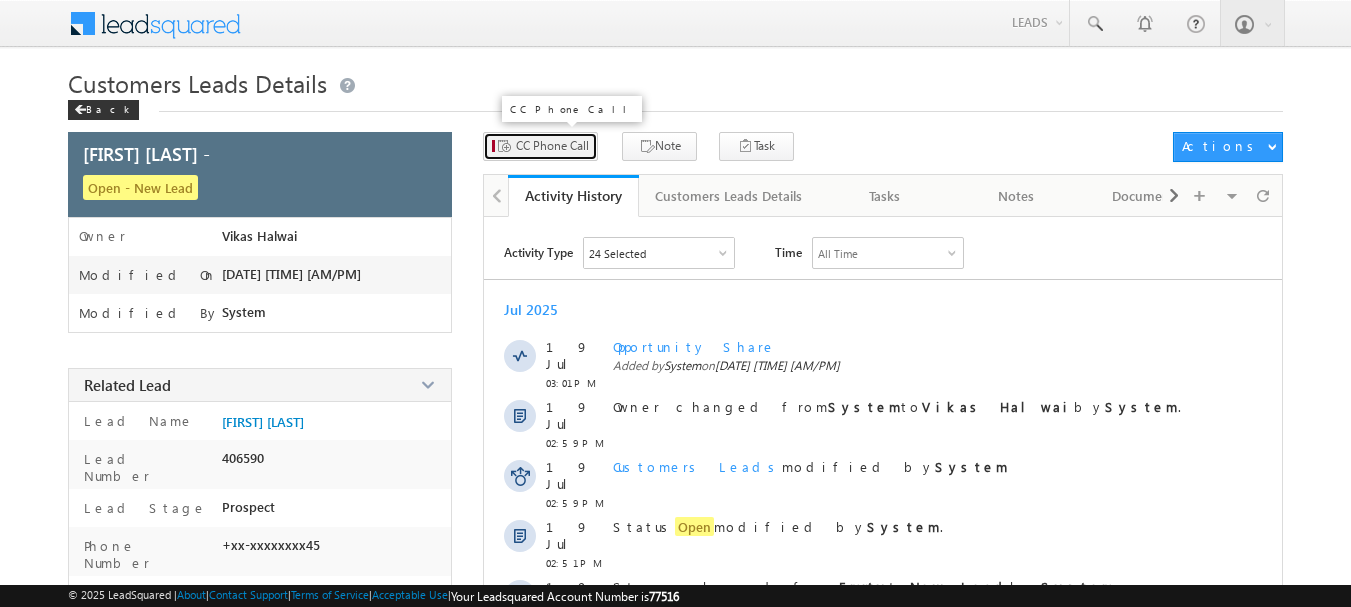 click on "CC Phone Call" at bounding box center [552, 146] 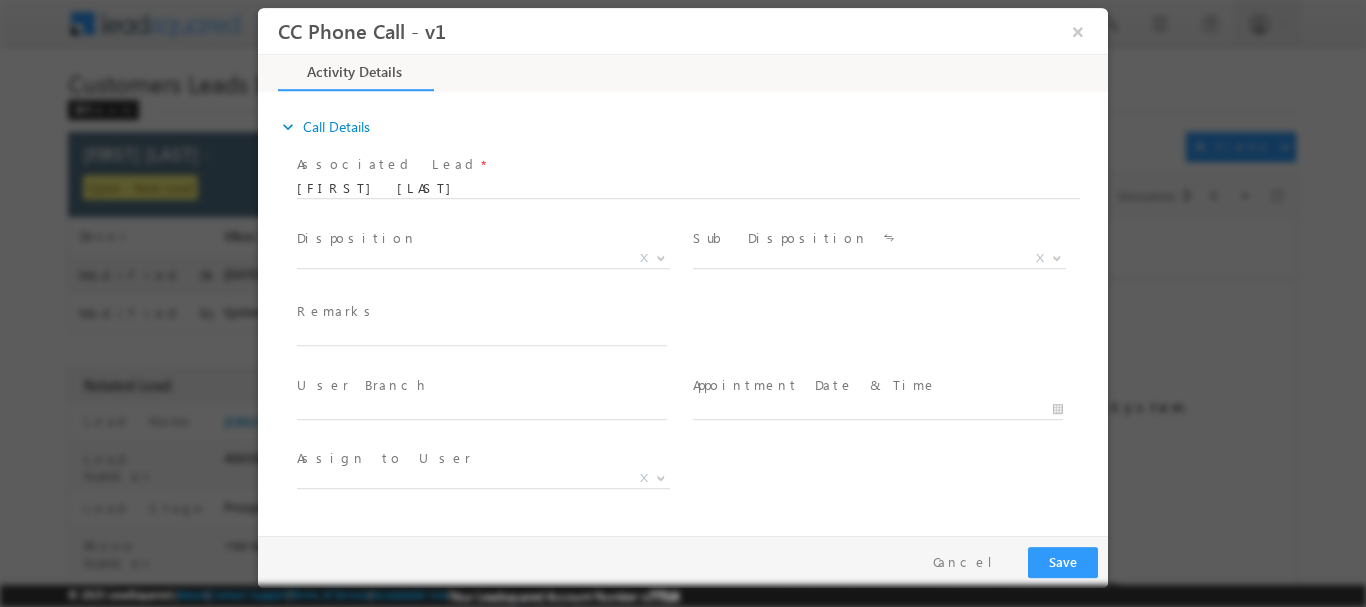 scroll, scrollTop: 0, scrollLeft: 0, axis: both 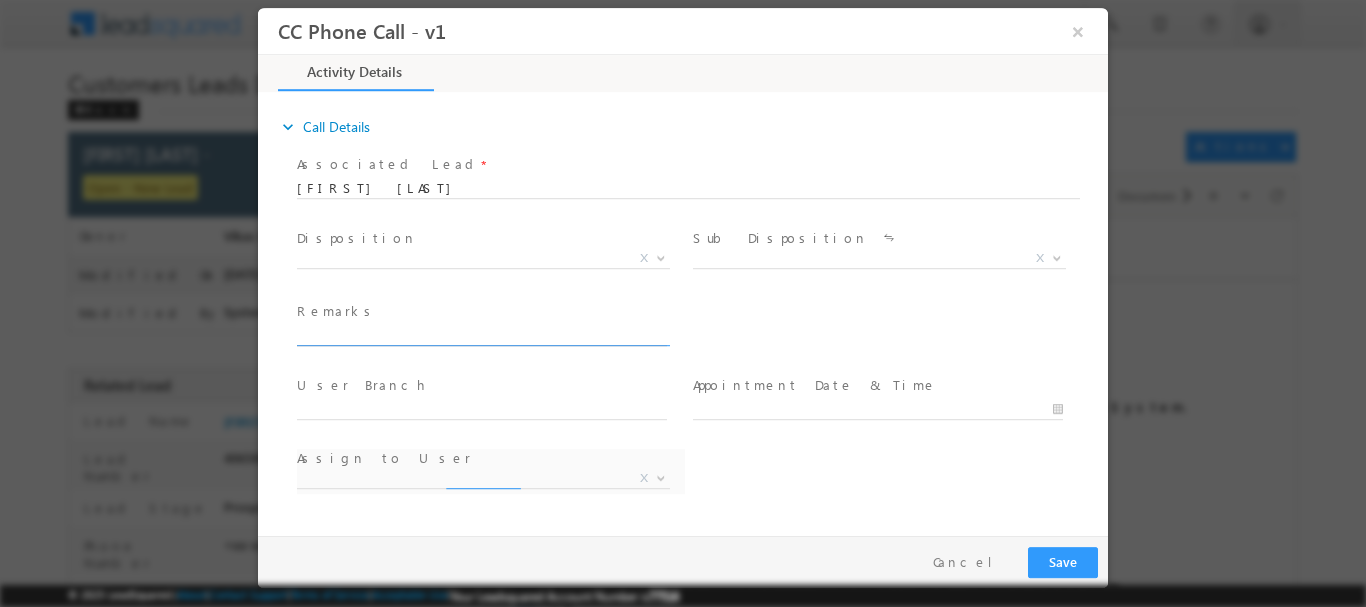 click at bounding box center (482, 335) 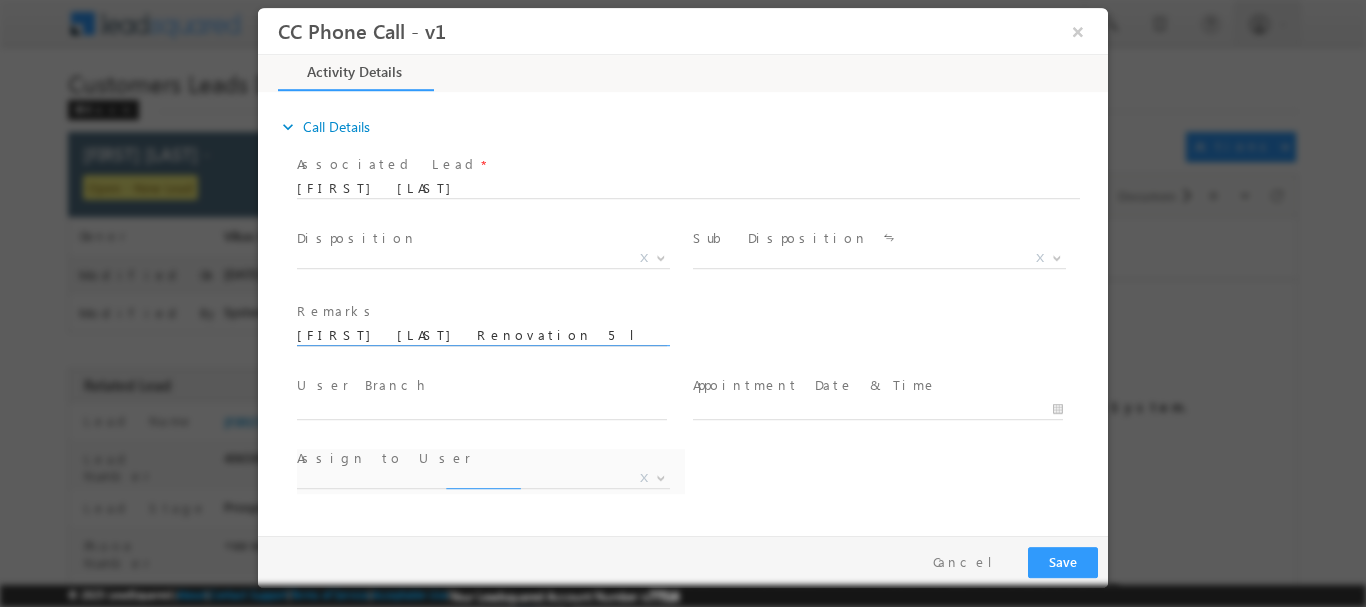 scroll, scrollTop: 0, scrollLeft: 672, axis: horizontal 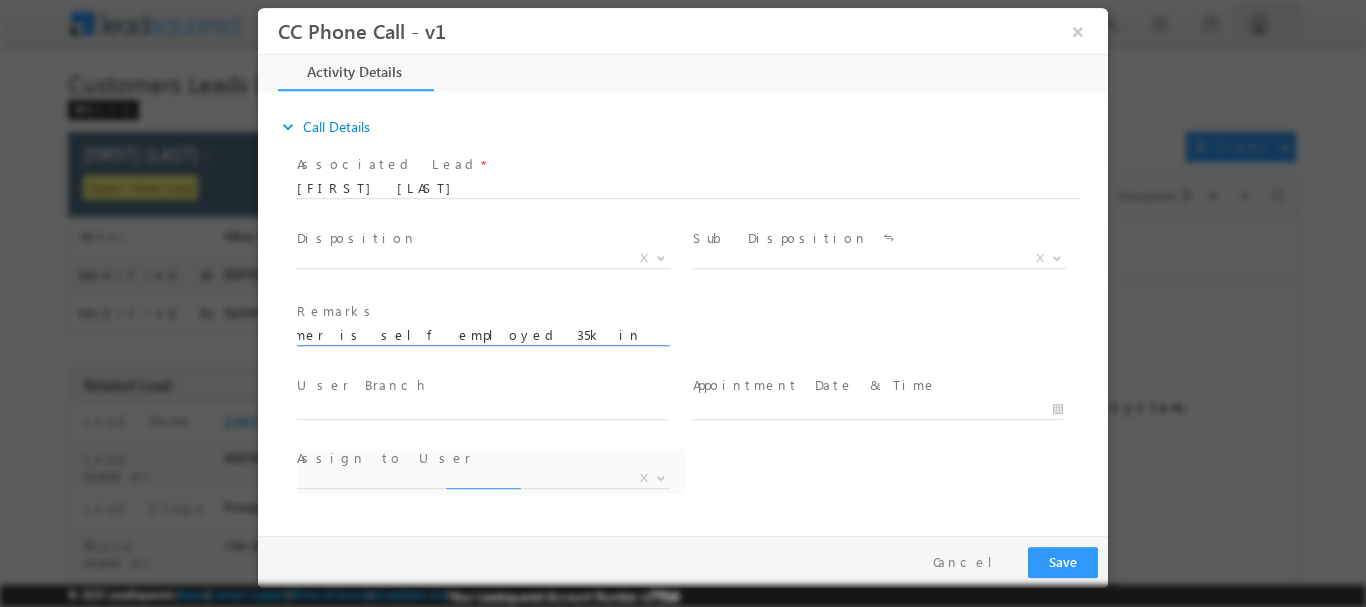 select on "babu.lal1@sgrlimited.in" 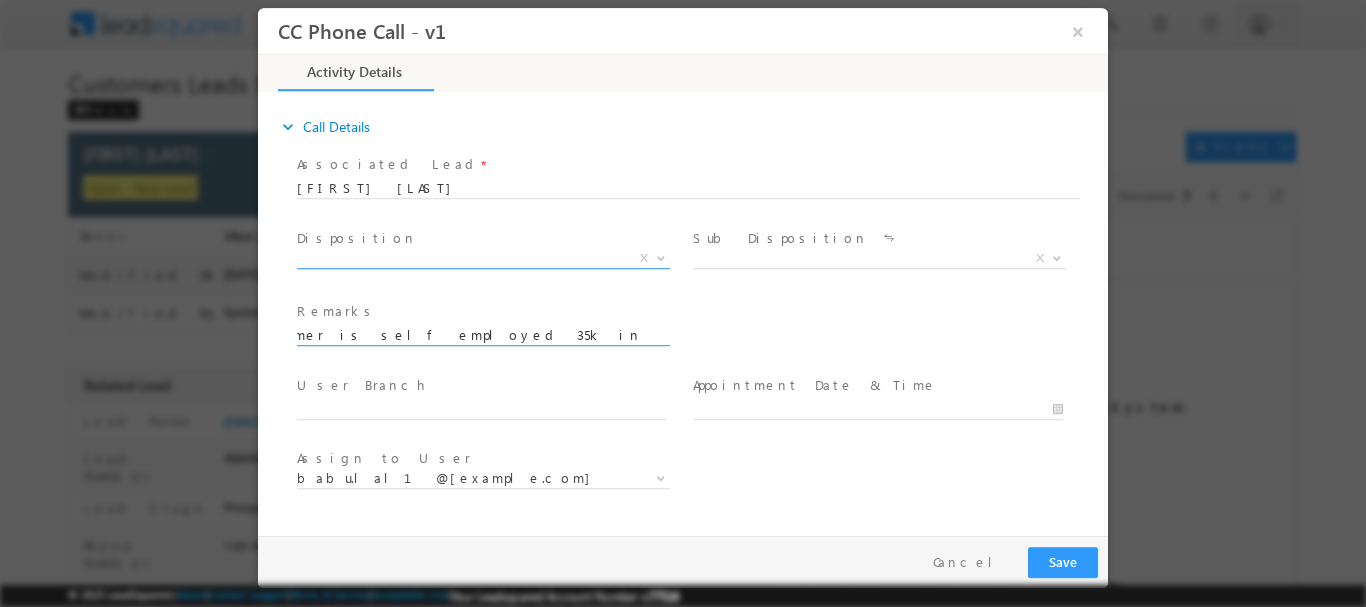 type on "[FIRST] [LAST] [JOB_TITLE] [AMOUNT] [AMOUNT] [JOB_TITLE] [INCOME] [JOB_TITLE] [EMI] [CIBIL_SCORE] [ADDRESS] [POSTAL_CODE]" 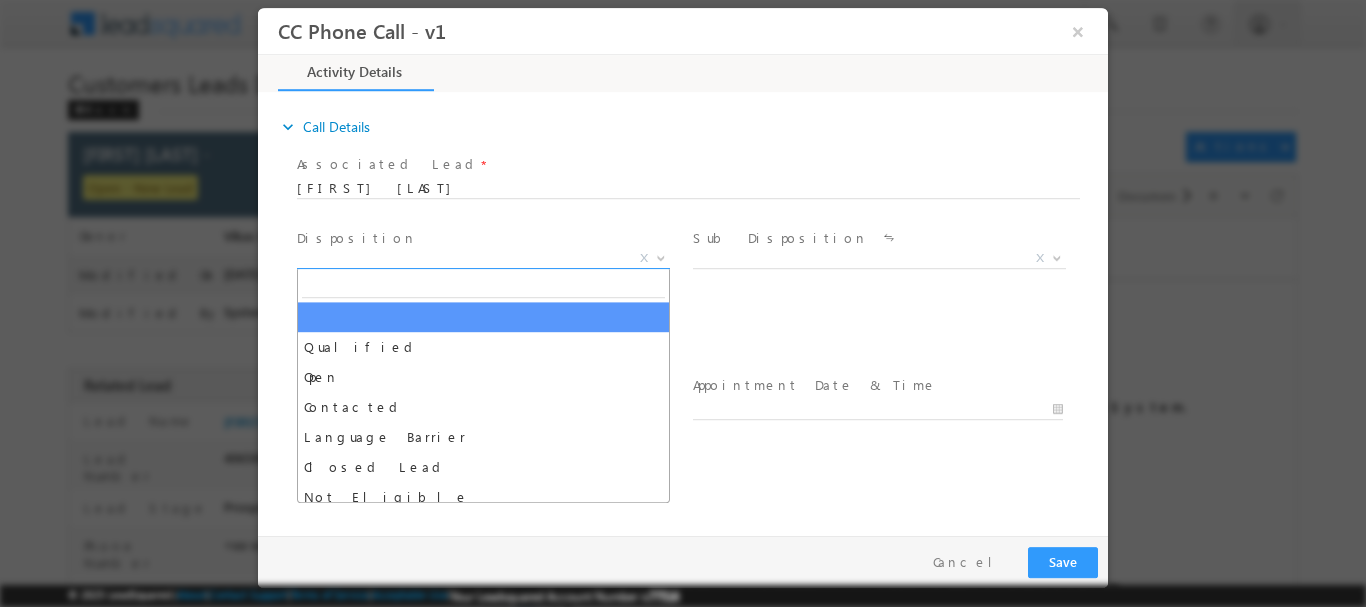 scroll, scrollTop: 0, scrollLeft: 0, axis: both 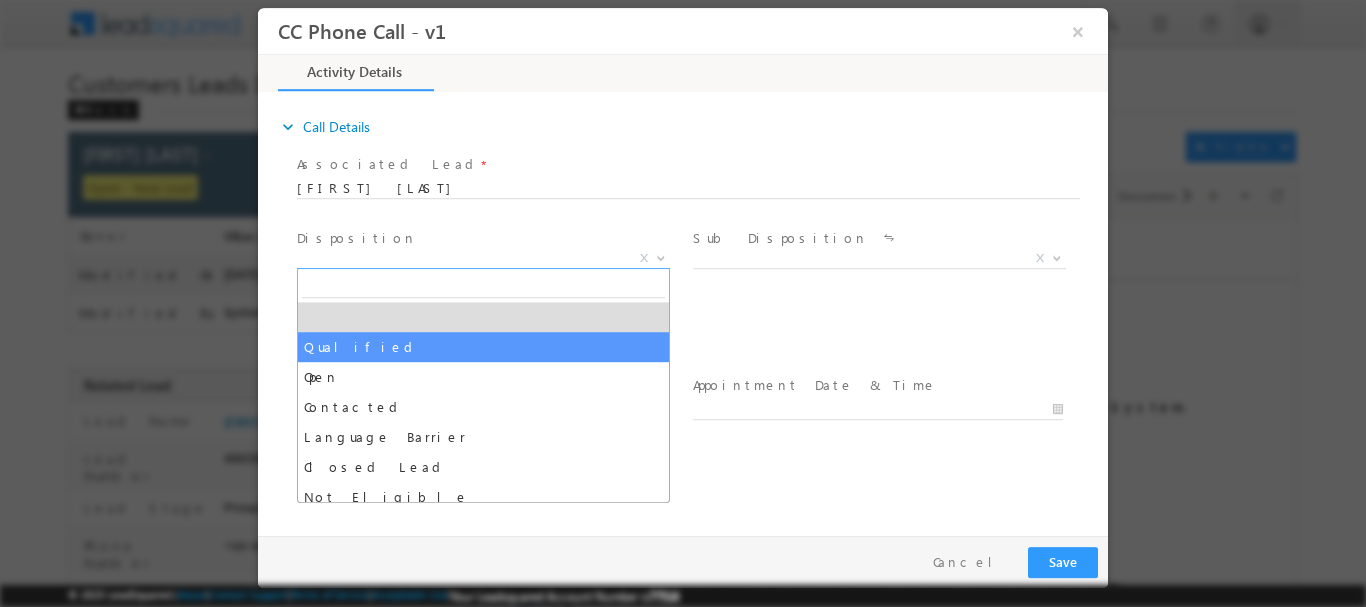 drag, startPoint x: 418, startPoint y: 343, endPoint x: 574, endPoint y: 323, distance: 157.27682 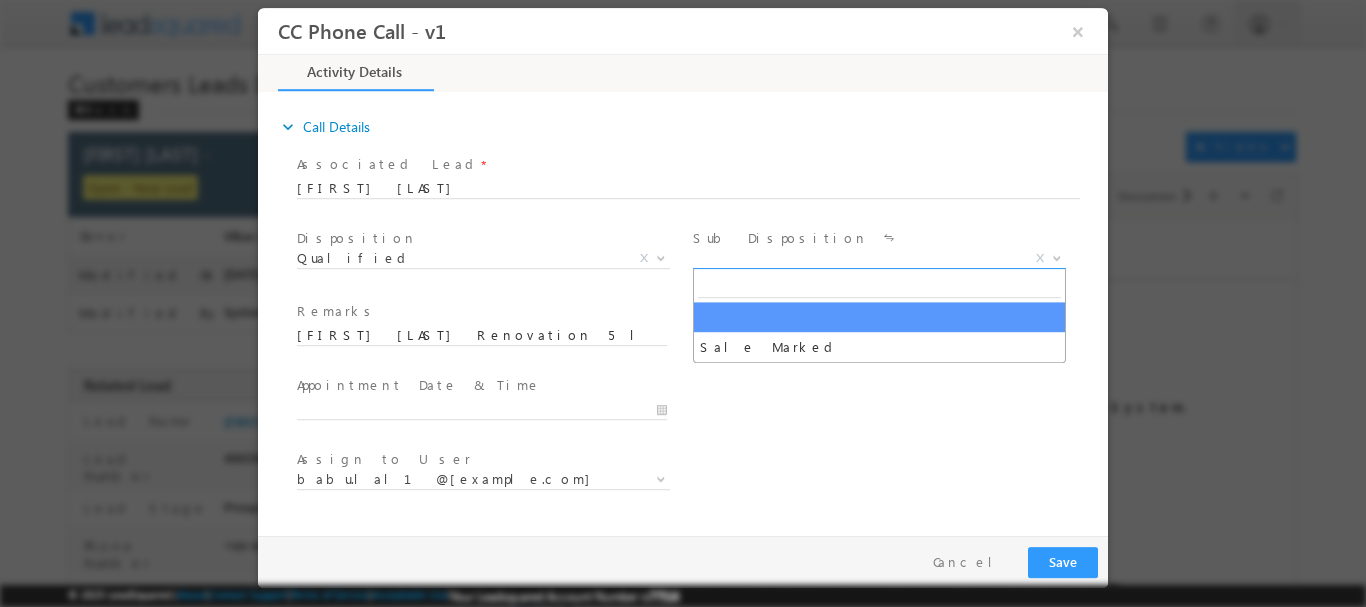 drag, startPoint x: 723, startPoint y: 262, endPoint x: 732, endPoint y: 289, distance: 28.460499 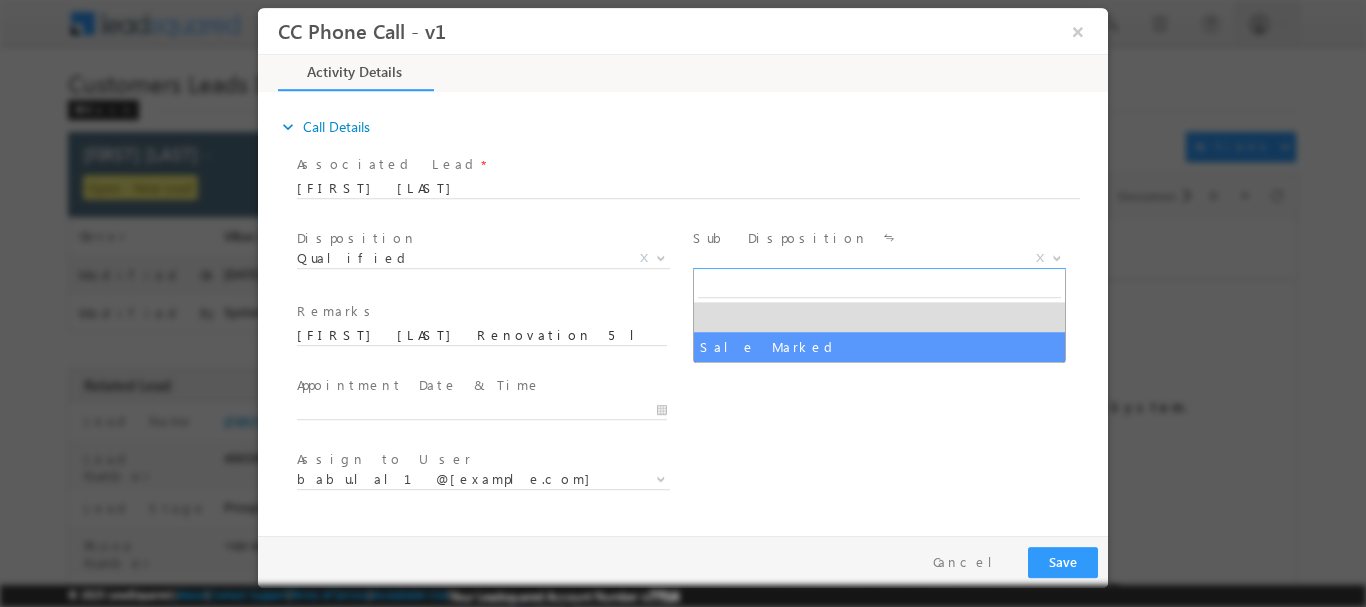 select on "Sale Marked" 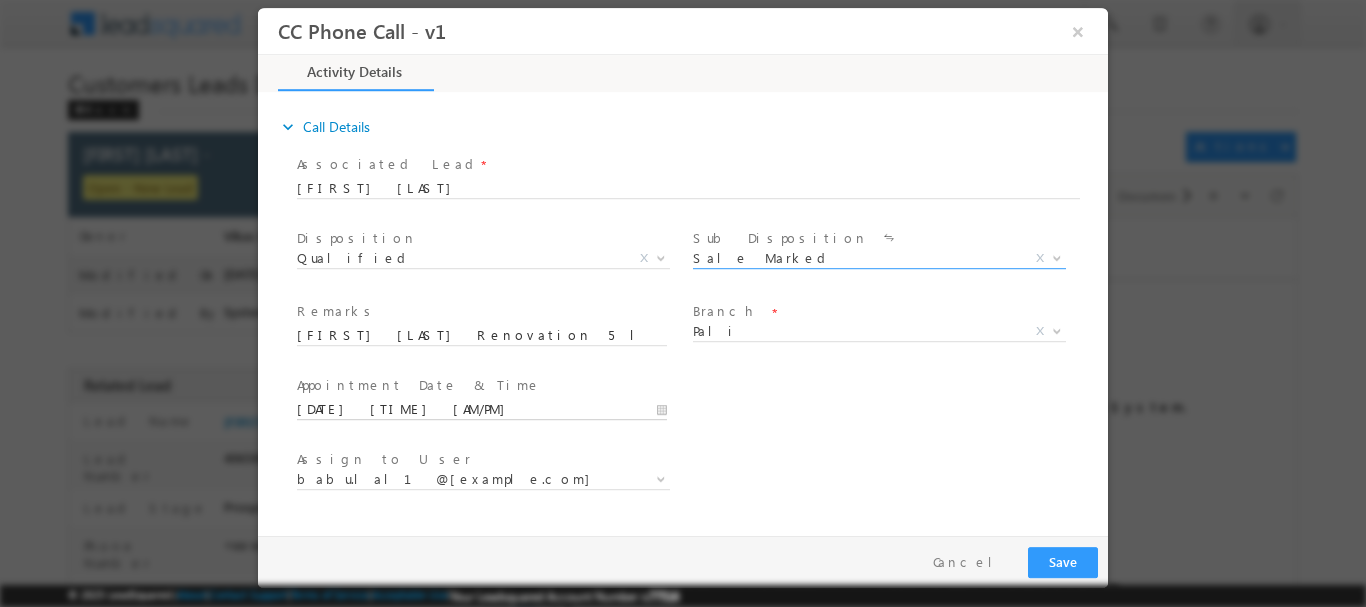 click on "07/22/2025 6:43 PM" at bounding box center [482, 409] 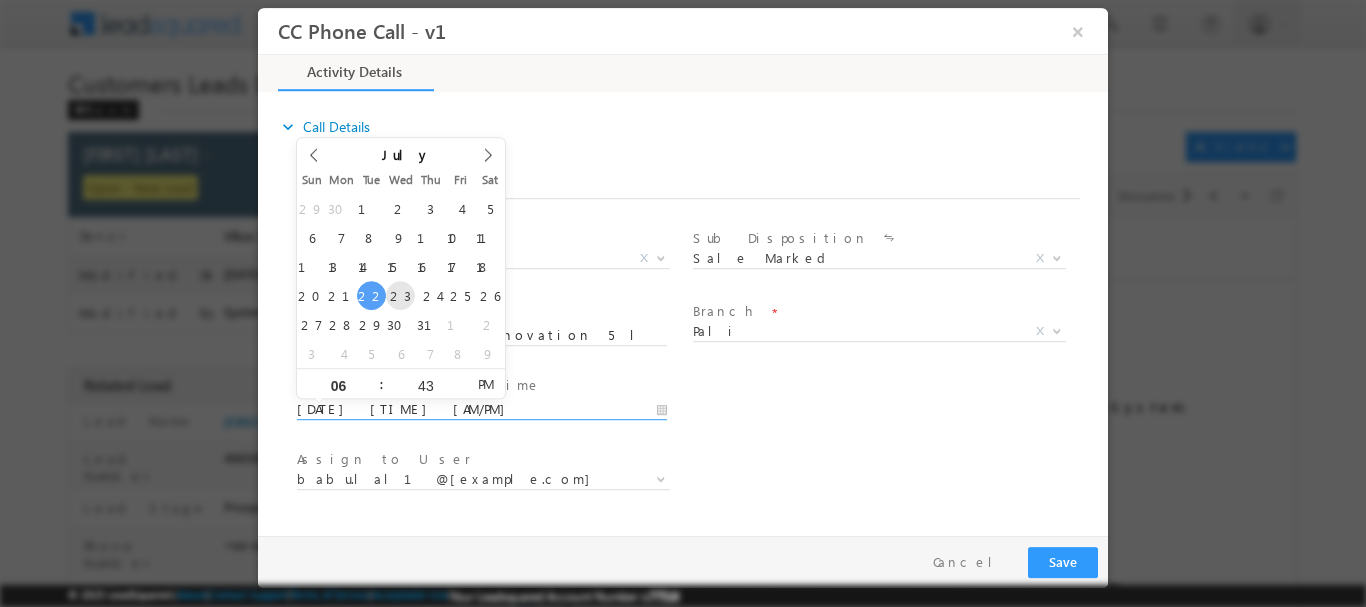 type on "07/23/2025 6:43 PM" 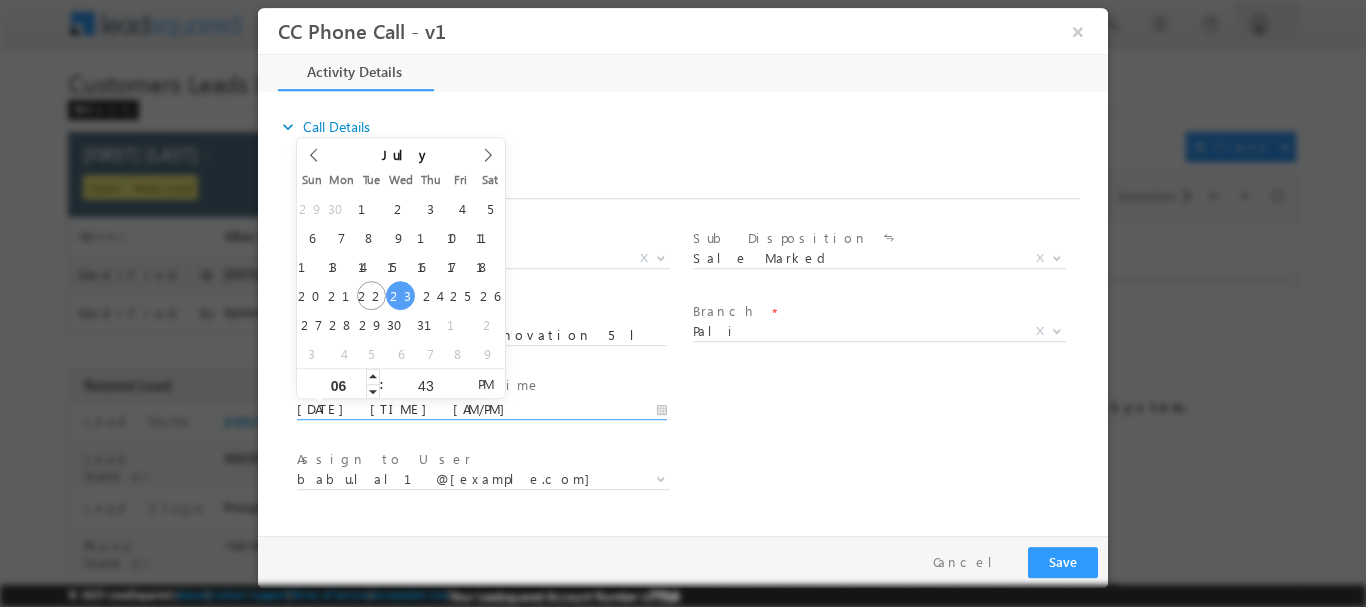 click on "06" at bounding box center [338, 384] 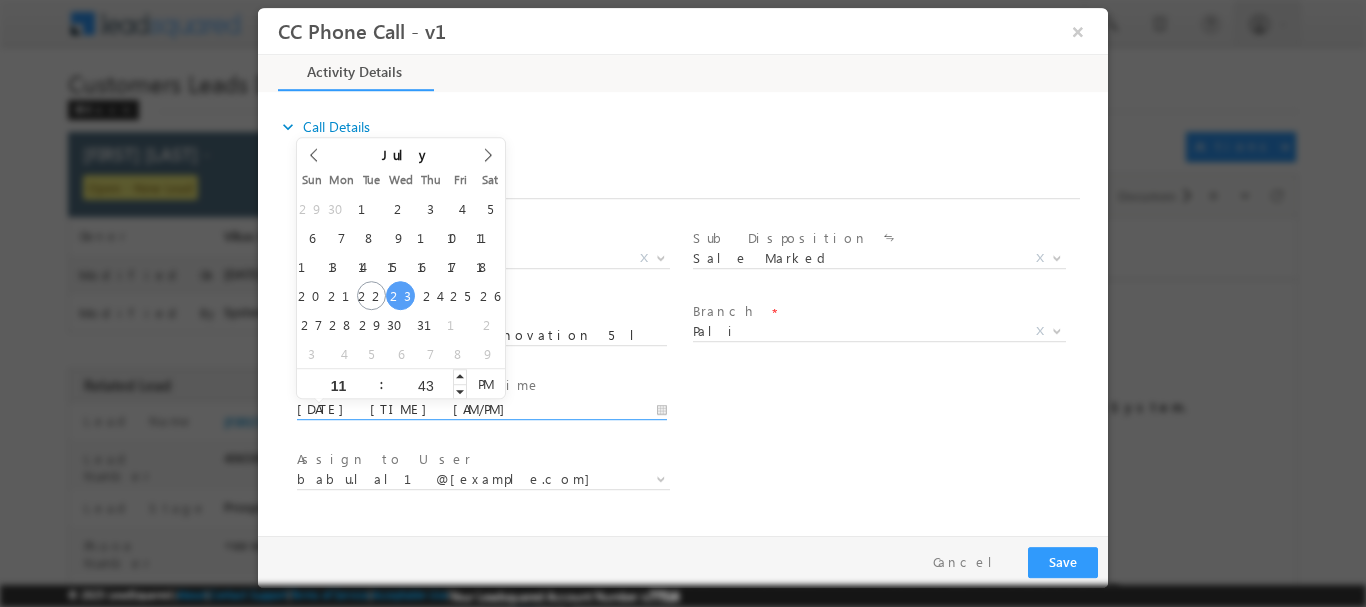 type on "11" 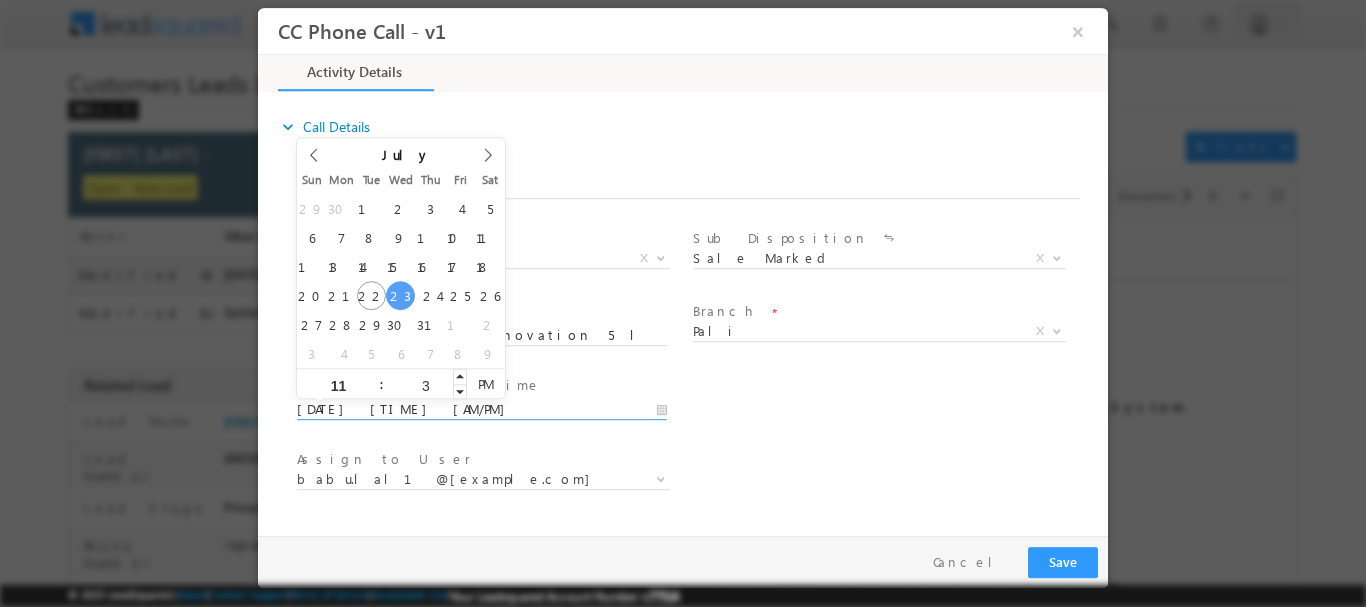 type on "30" 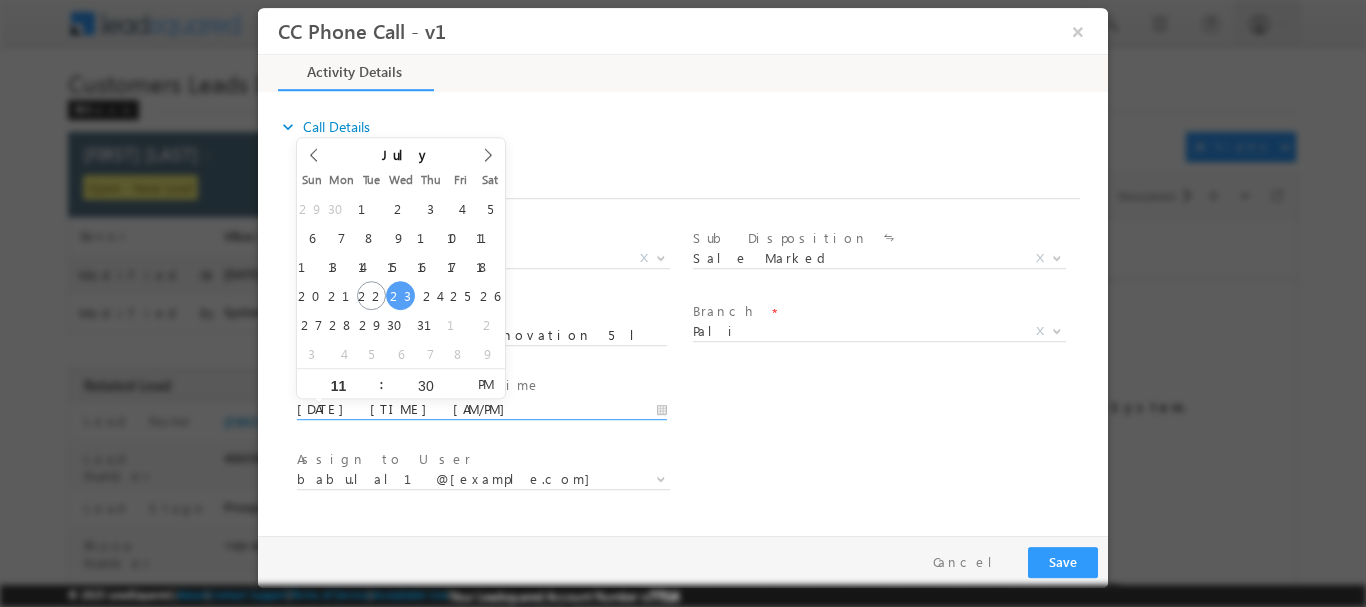 type on "07/23/2025 11:30 AM" 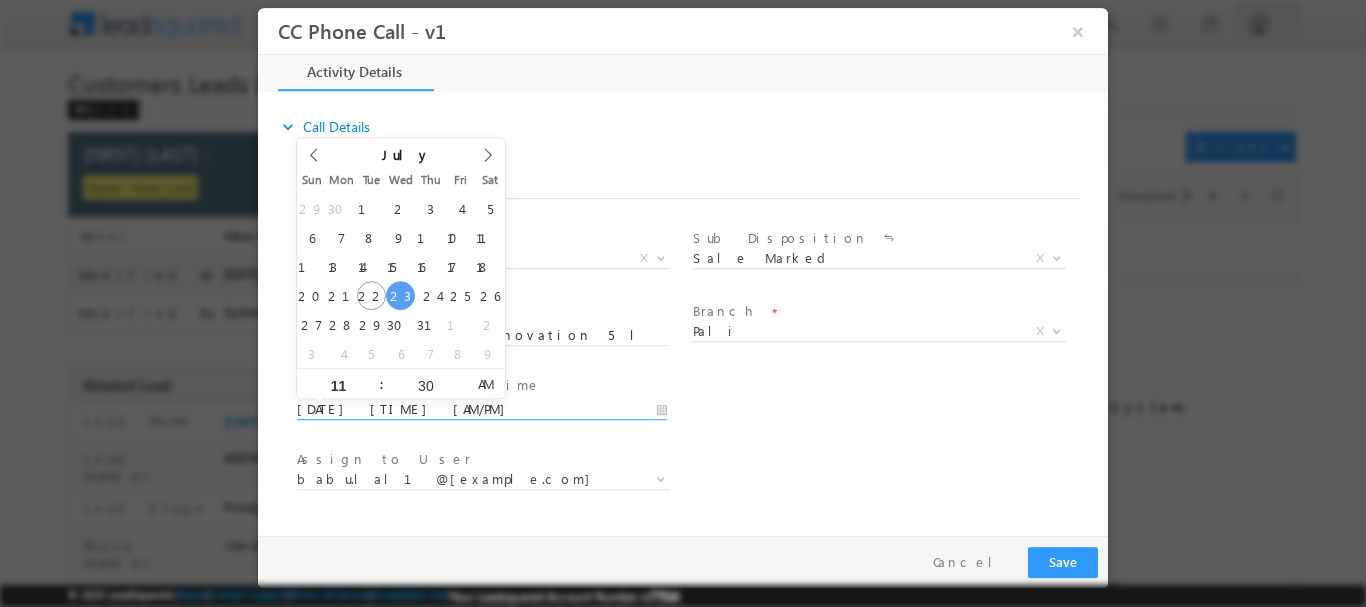 click on "AM" at bounding box center [485, 383] 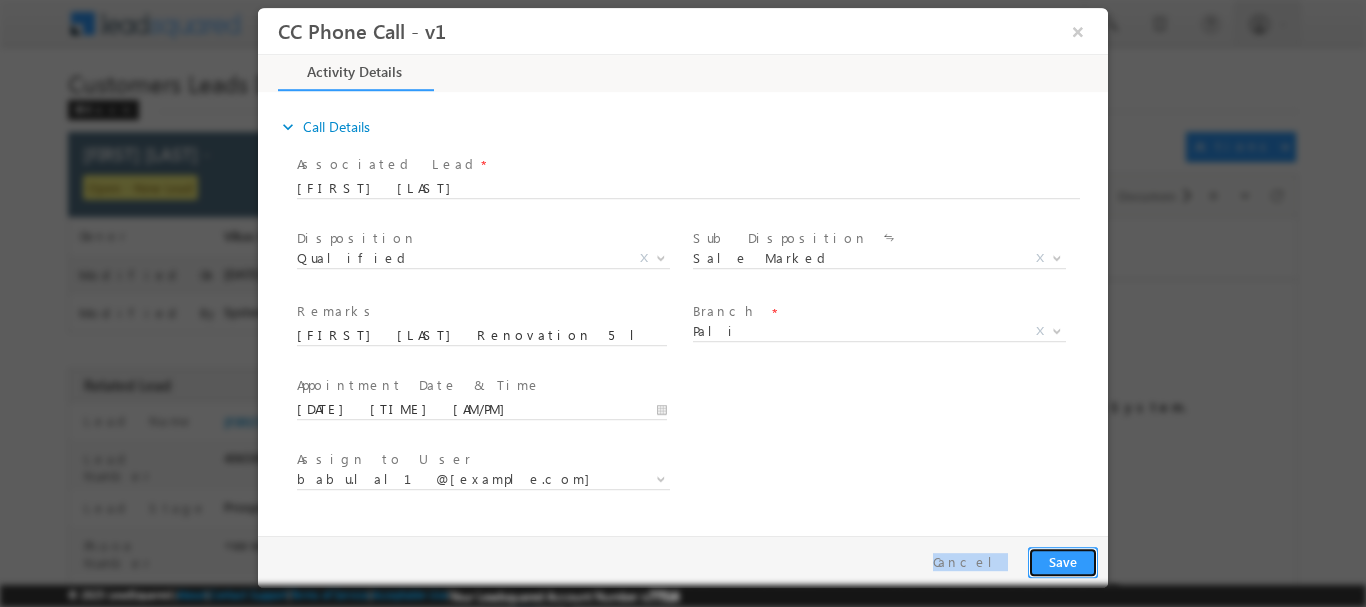 click on "Save" at bounding box center (1063, 561) 